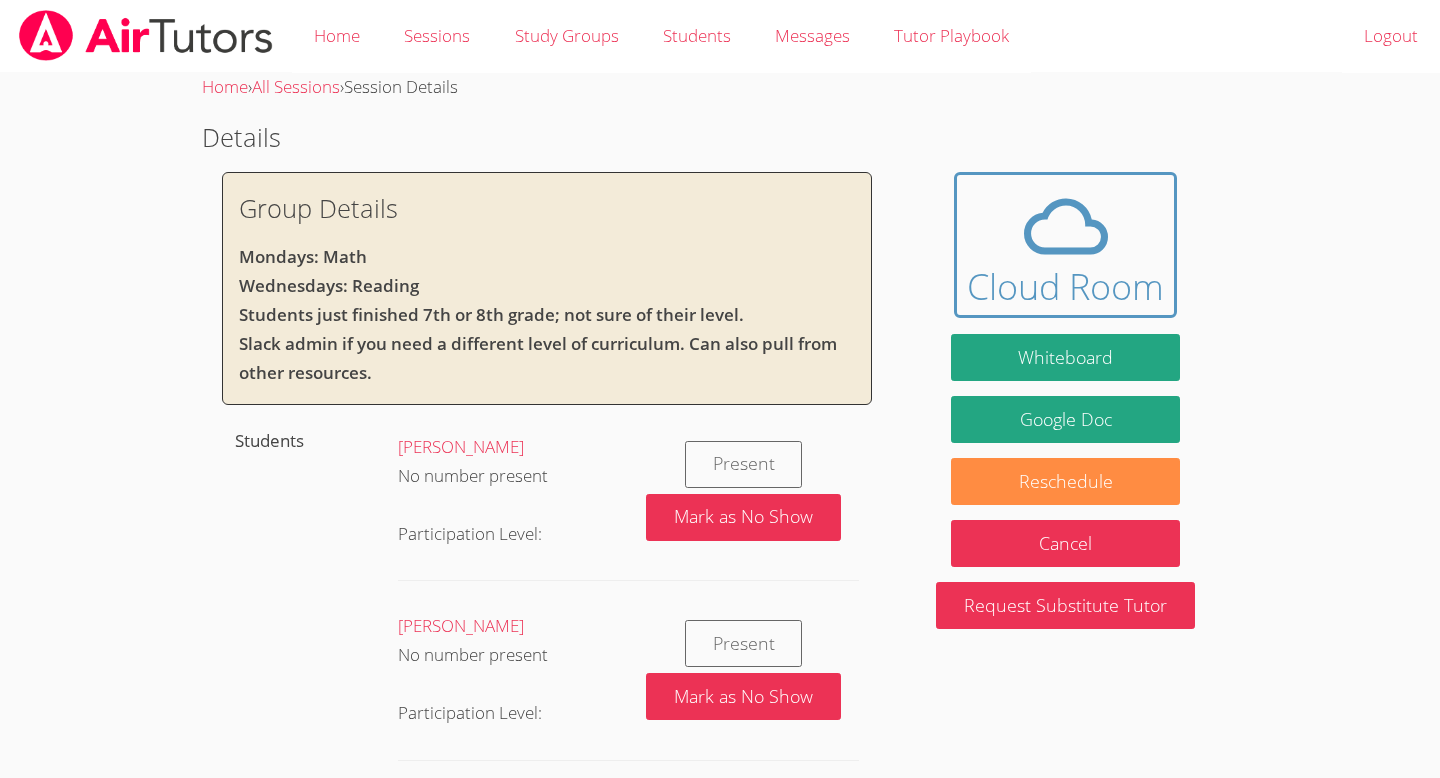scroll, scrollTop: 2861, scrollLeft: 0, axis: vertical 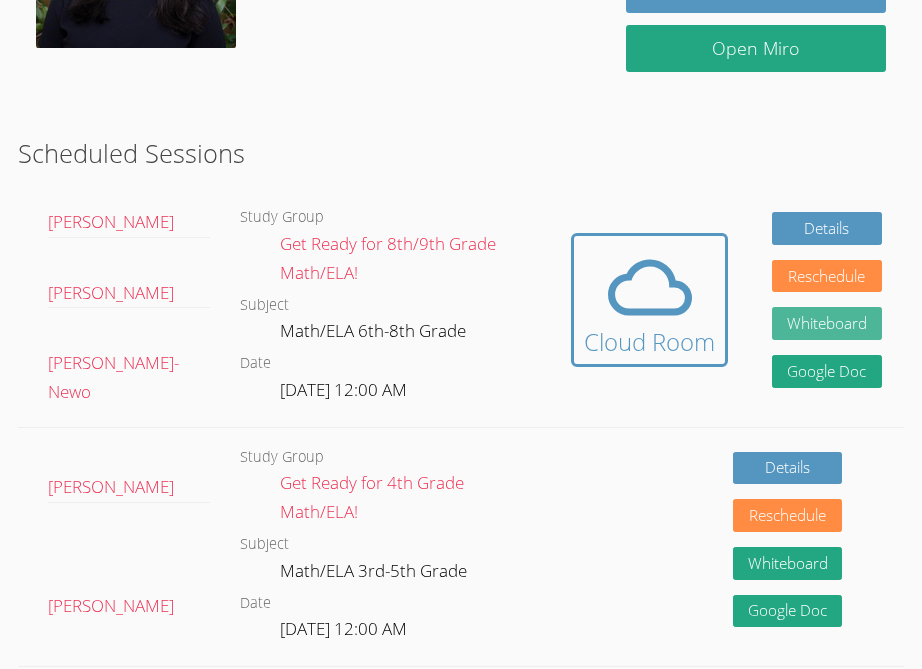 click on "Whiteboard" at bounding box center (827, 323) 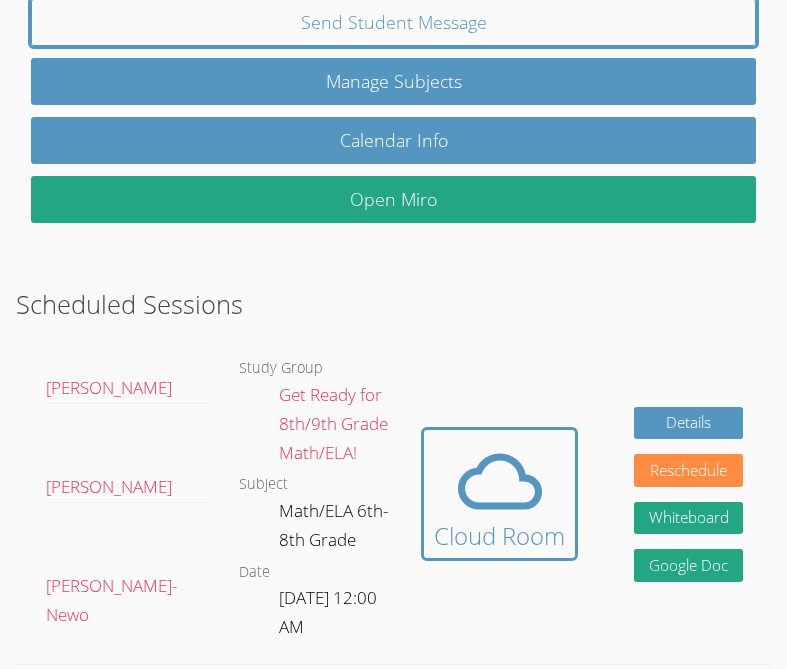 scroll, scrollTop: 439, scrollLeft: 0, axis: vertical 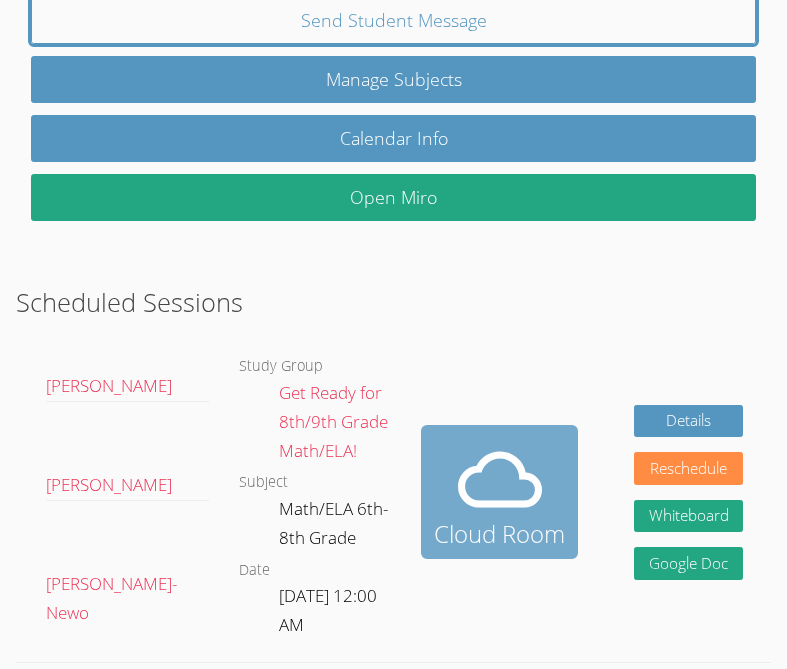 click at bounding box center (499, 480) 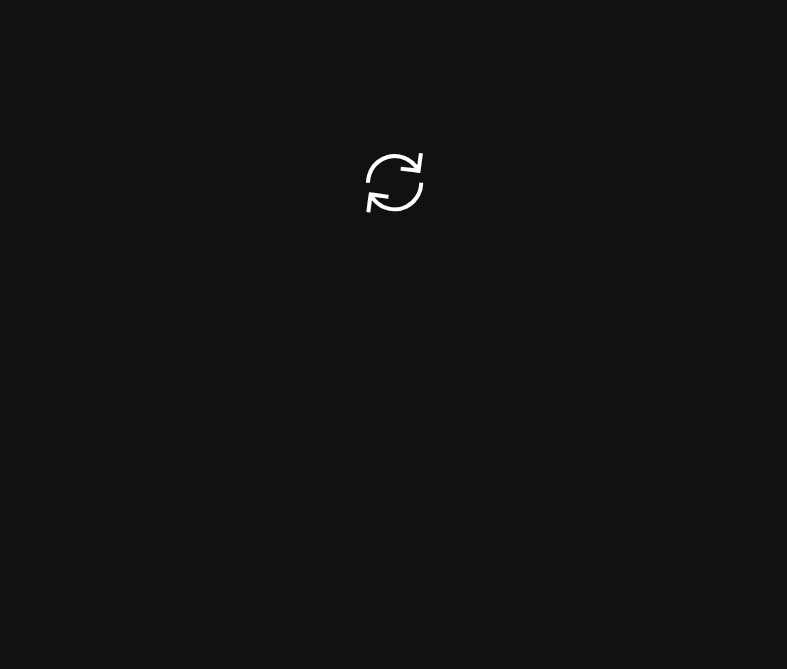 scroll, scrollTop: 0, scrollLeft: 0, axis: both 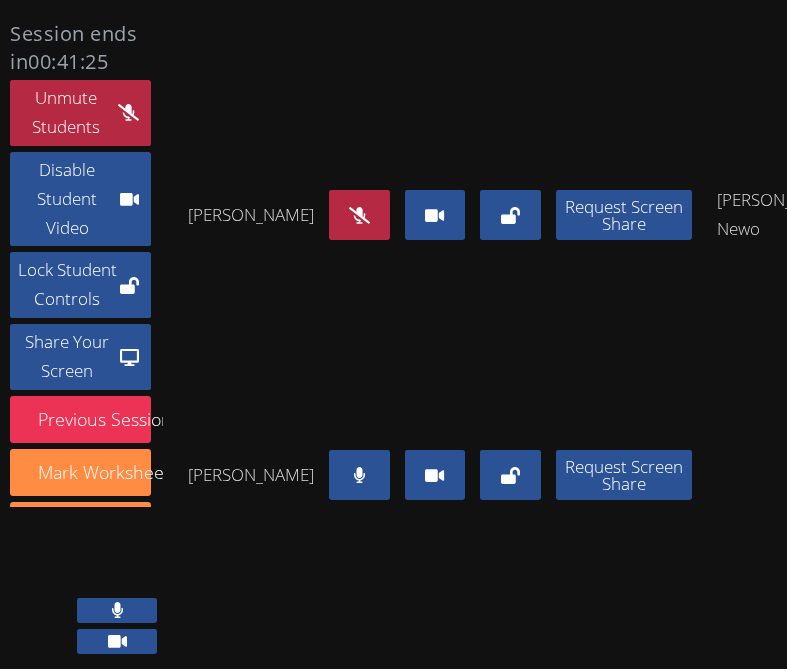 click on "Lauren Cruz-Beppu Request Screen Share" at bounding box center (440, 475) 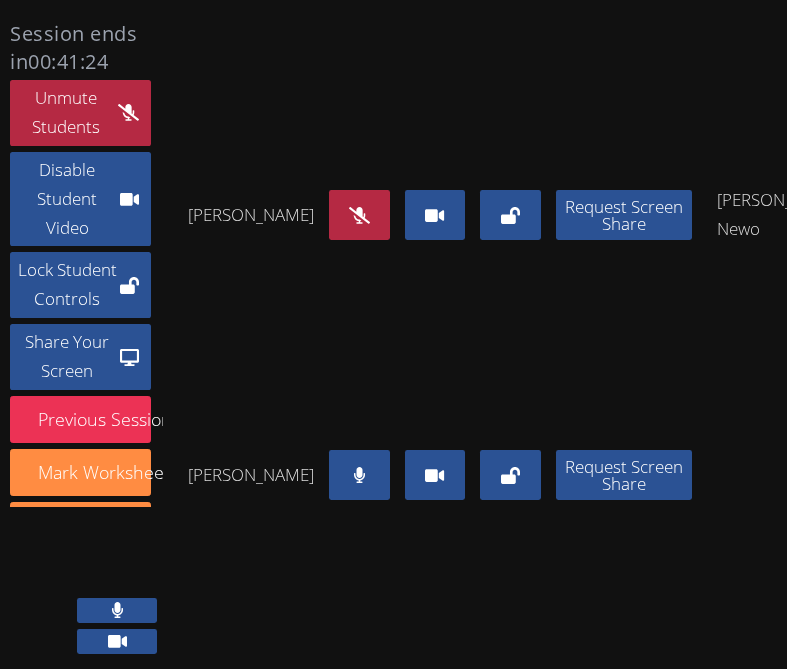 click at bounding box center [359, 475] 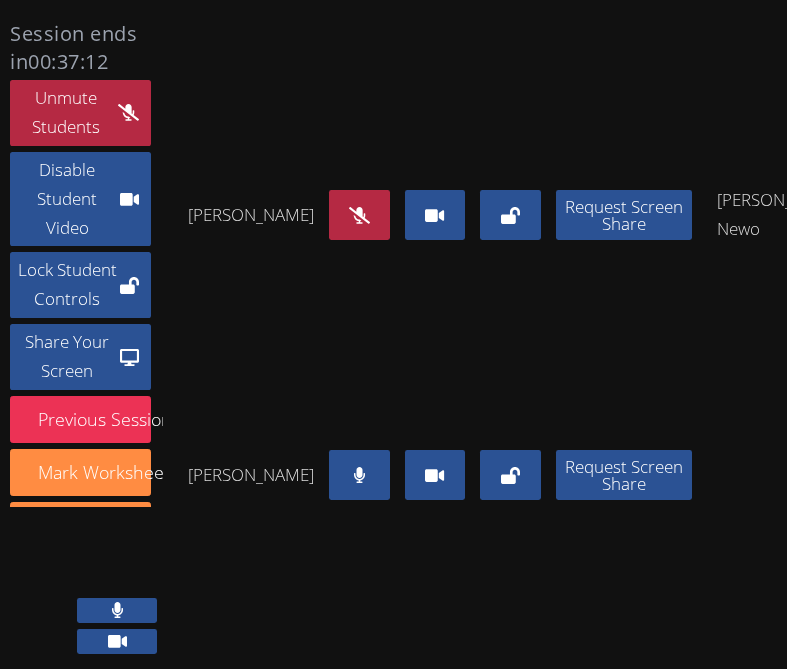 click 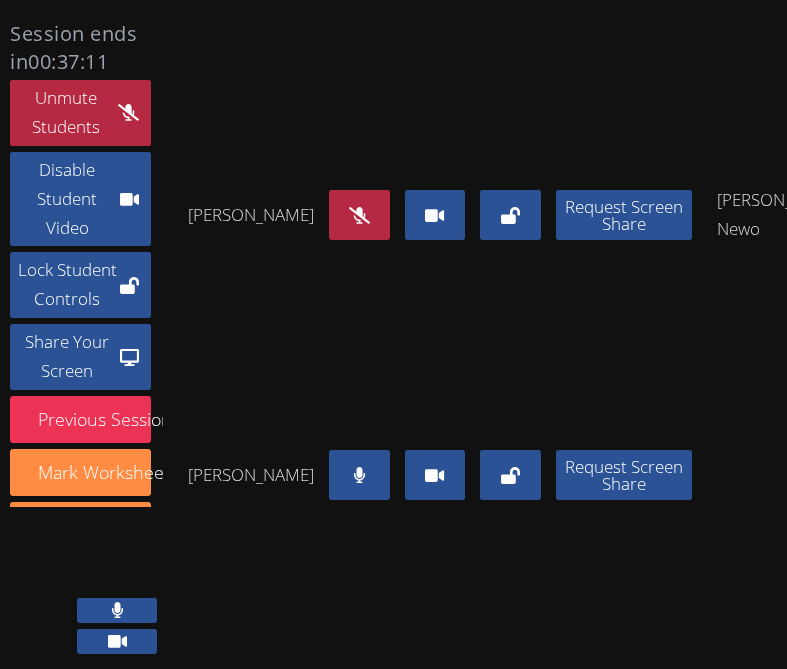 click 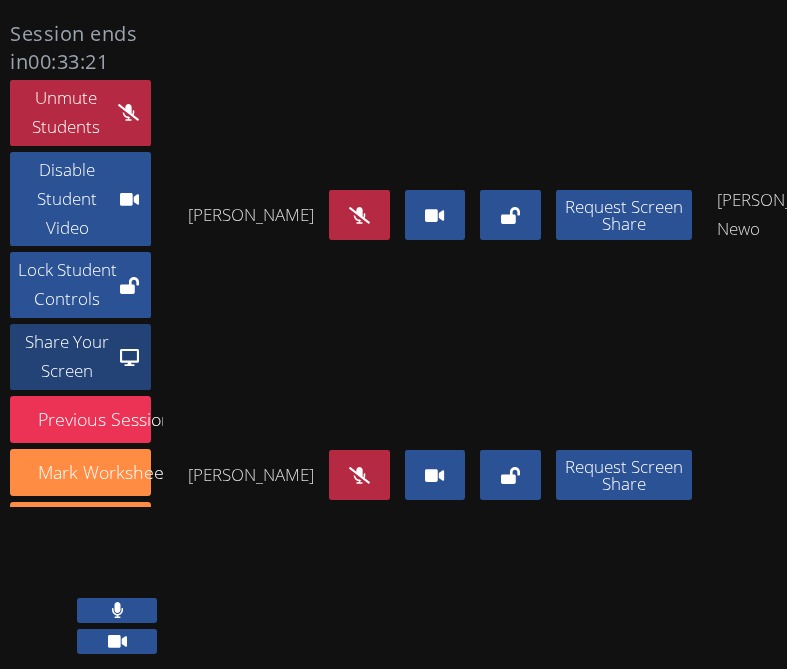 click on "Share Your Screen" at bounding box center (67, 357) 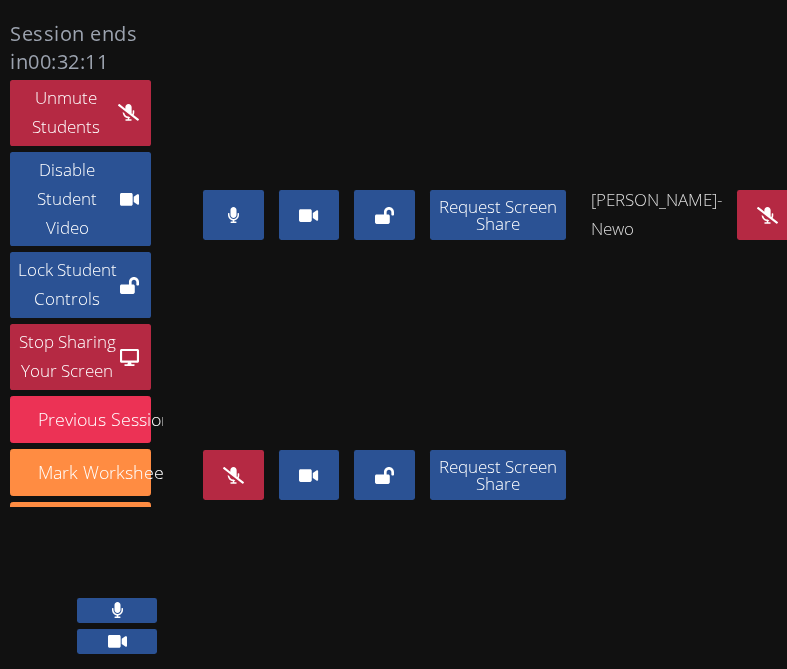 scroll, scrollTop: 60, scrollLeft: 139, axis: both 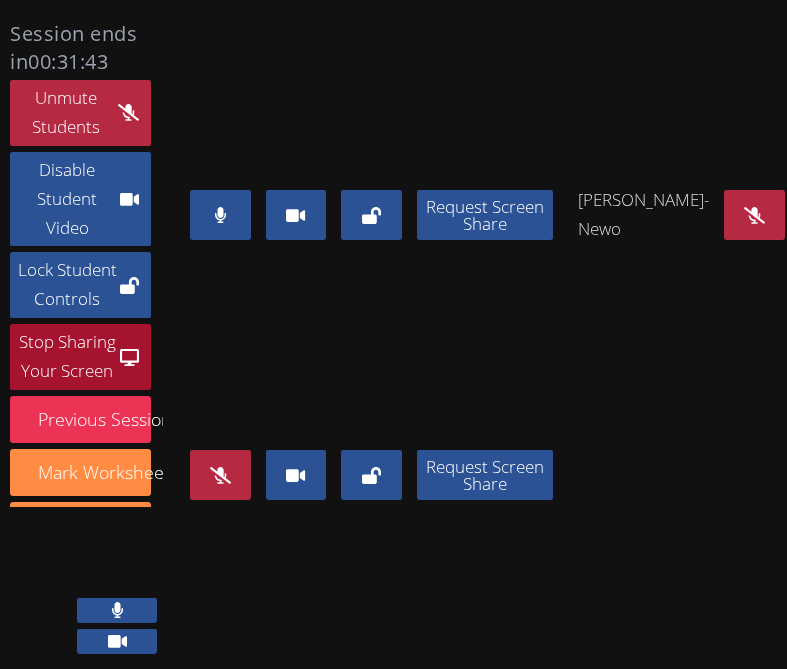 click on "Stop Sharing Your Screen" at bounding box center (67, 357) 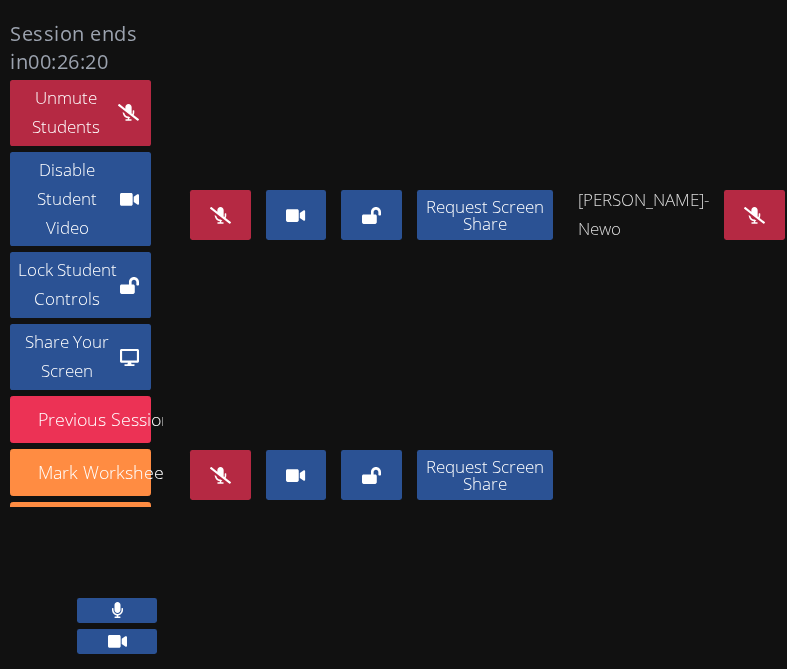 click at bounding box center [833, 85] 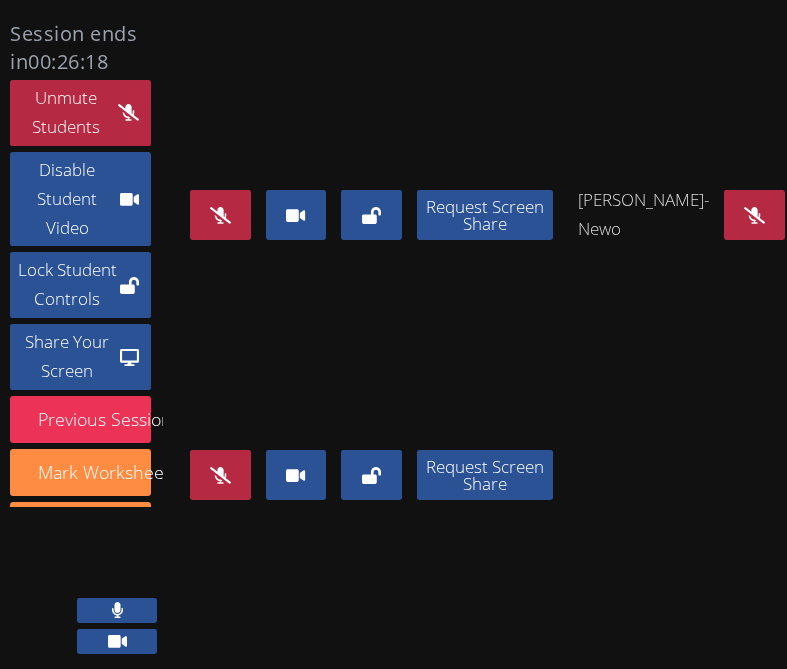 click at bounding box center [754, 215] 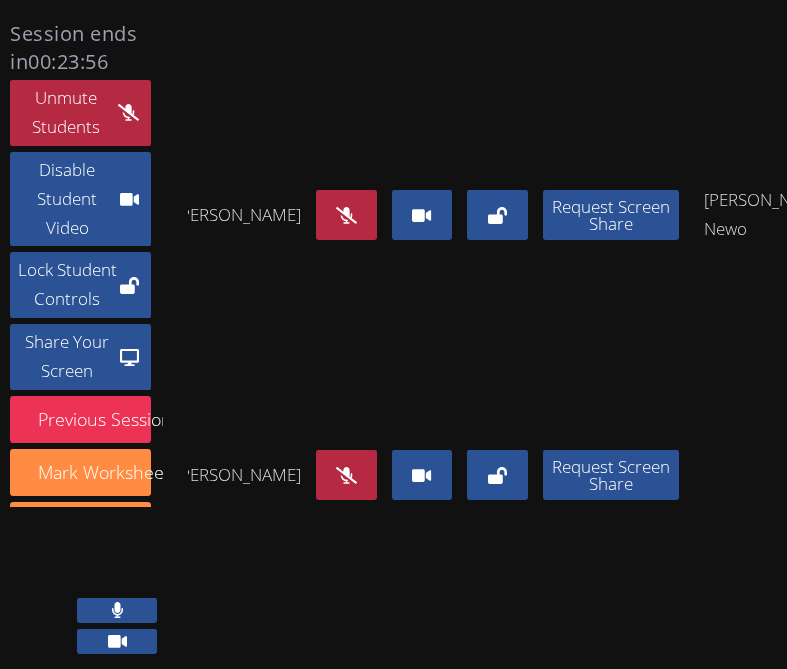 scroll, scrollTop: 60, scrollLeft: 0, axis: vertical 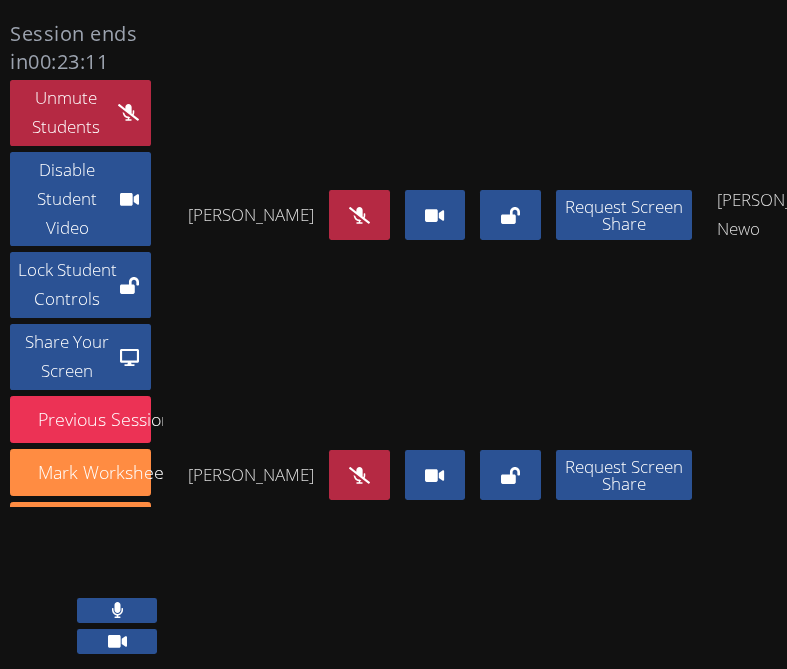 click 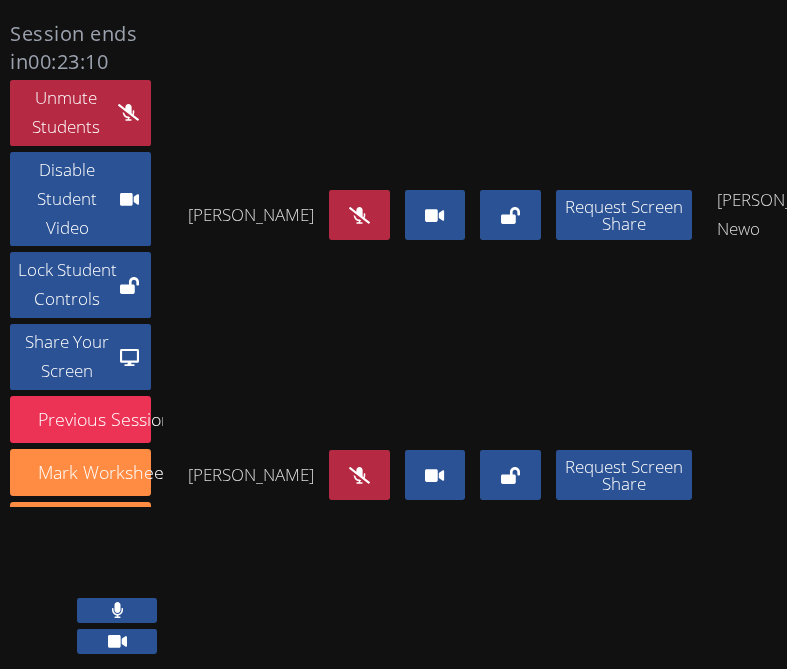 click on "Dogen Pavo Request Screen Share Kolt Sanborn-Newo Request Screen Share Lauren Cruz-Beppu Request Screen Share" at bounding box center (495, 270) 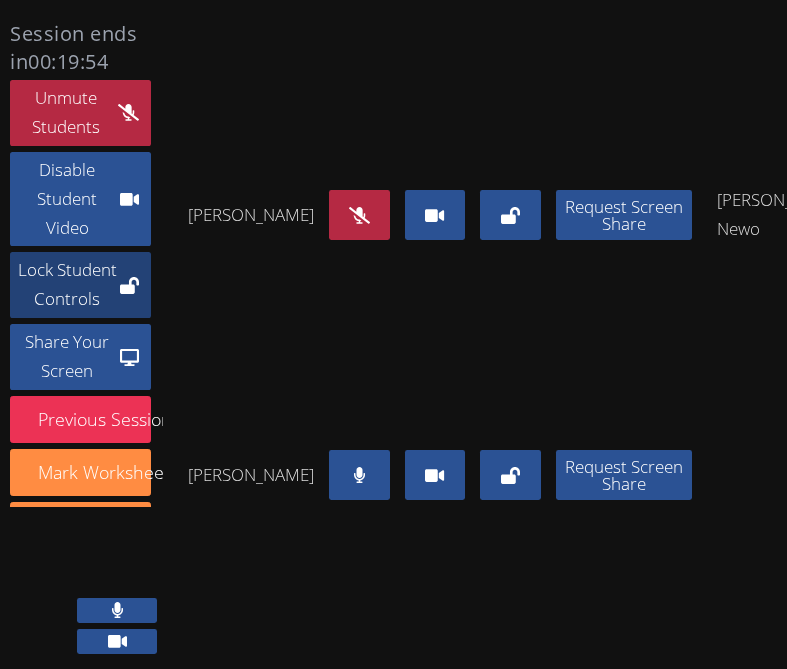click on "Lock Student Controls" at bounding box center (67, 285) 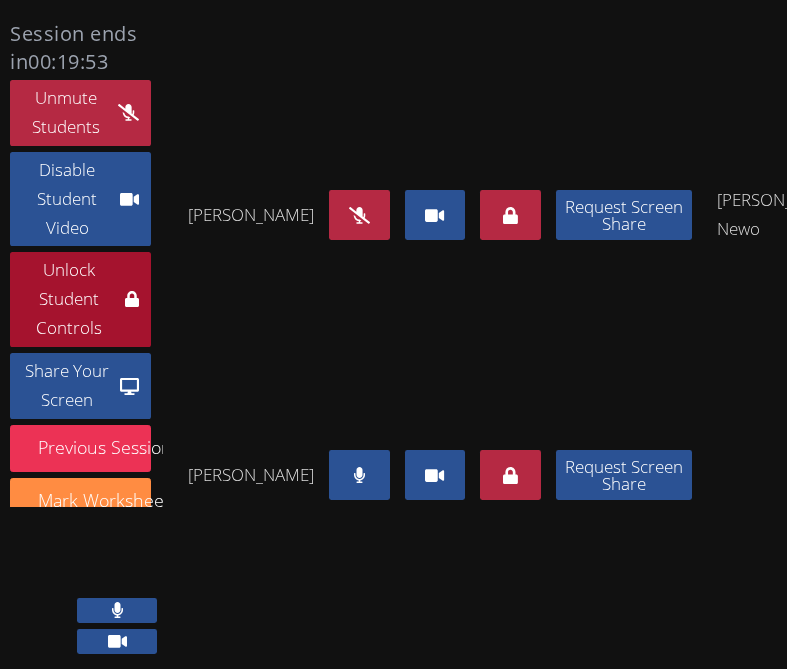 click on "Unlock Student Controls" at bounding box center (69, 299) 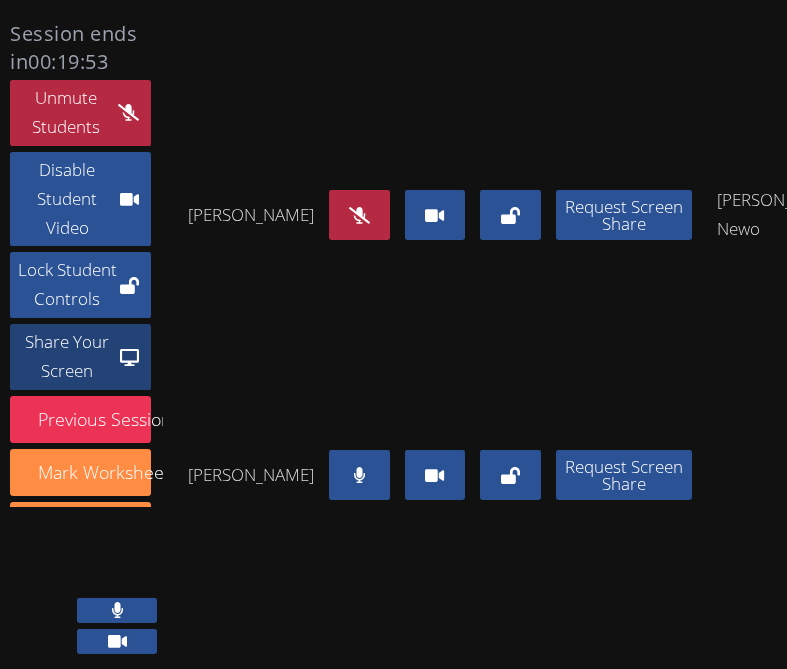 click on "Share Your Screen" at bounding box center [67, 357] 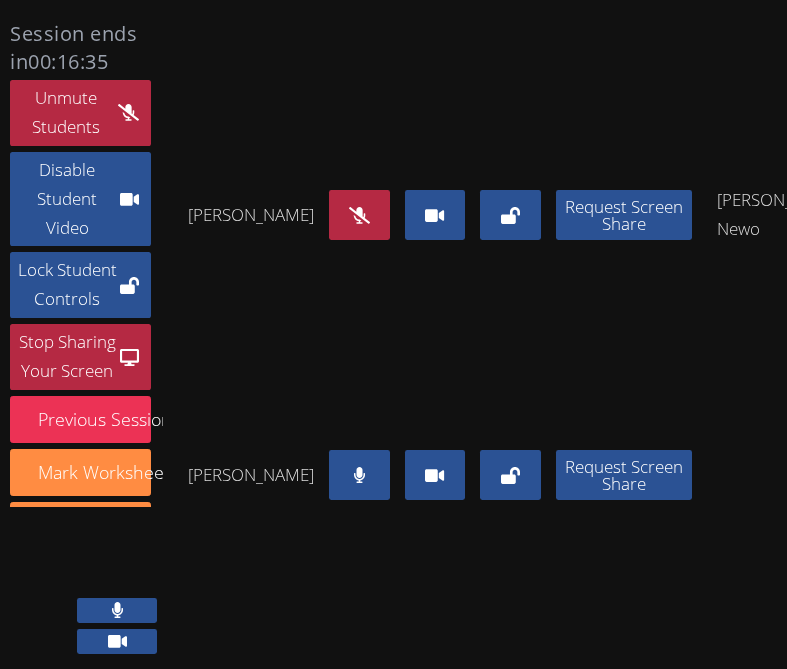 click at bounding box center (359, 475) 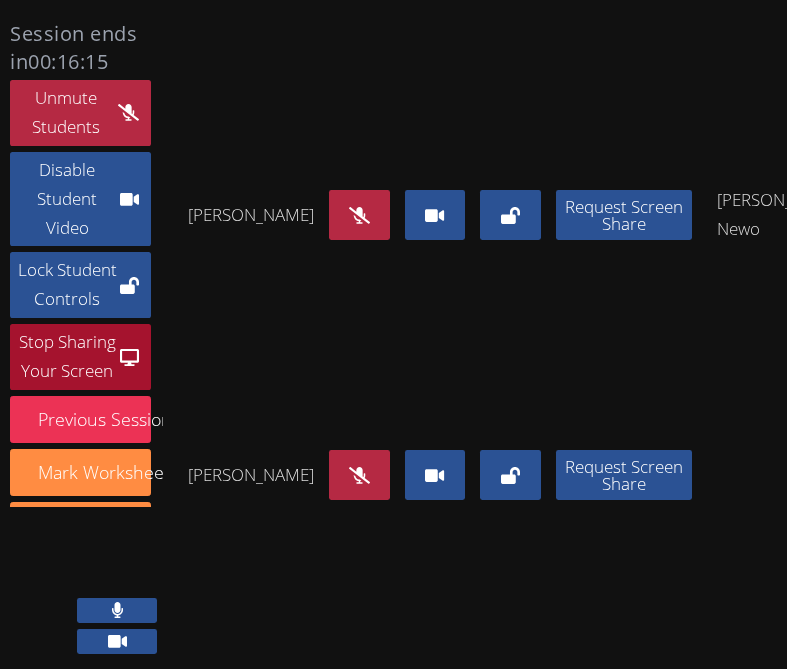 click on "Stop Sharing Your Screen" at bounding box center (67, 357) 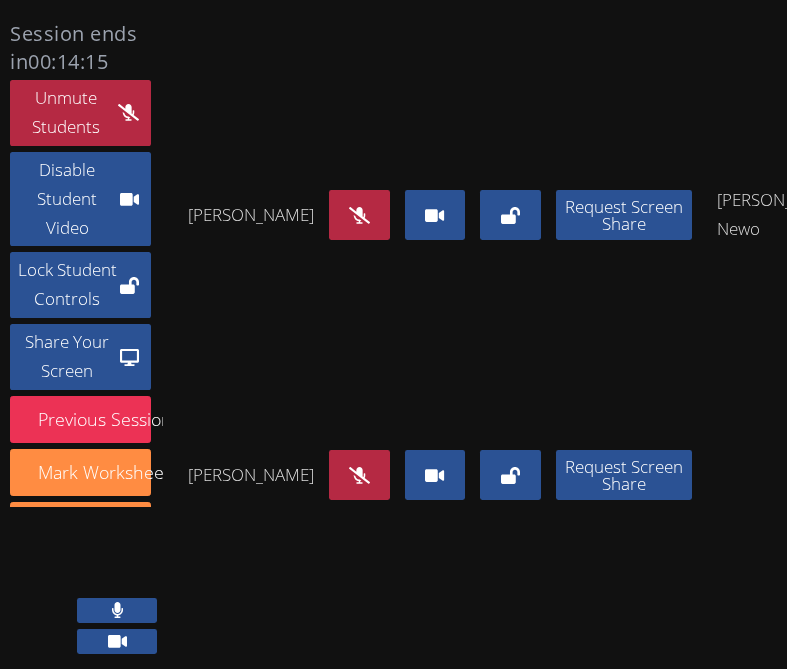 click at bounding box center (117, 641) 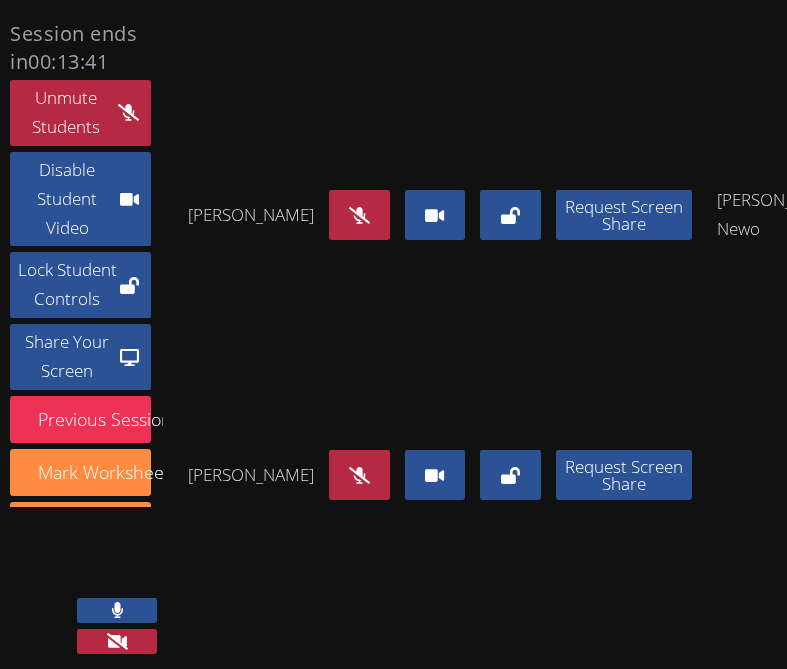 click at bounding box center (117, 641) 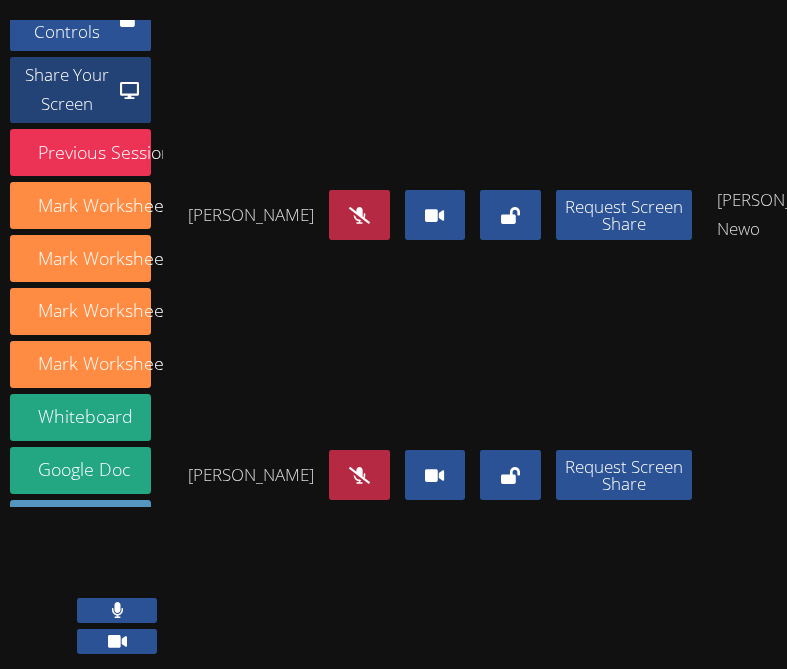scroll, scrollTop: 391, scrollLeft: 0, axis: vertical 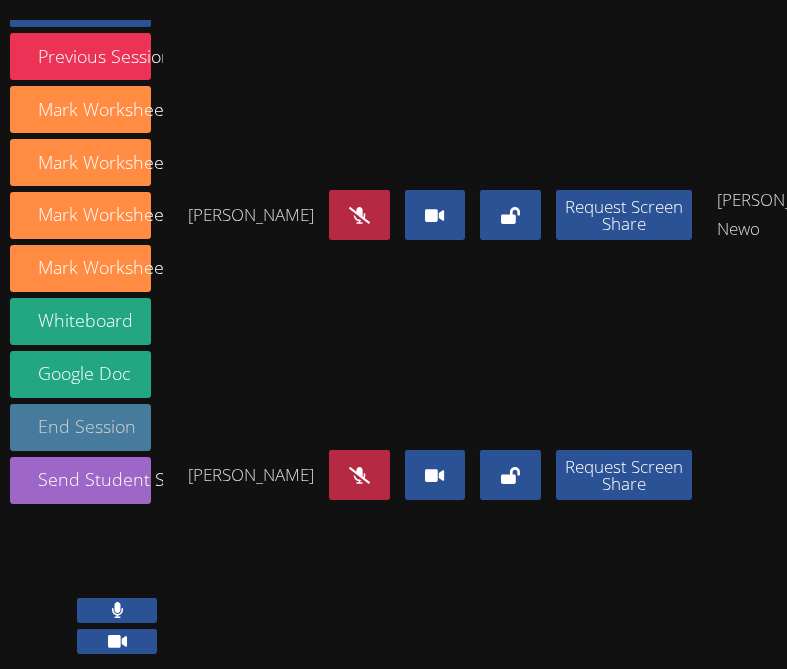 click on "End Session" at bounding box center [80, 427] 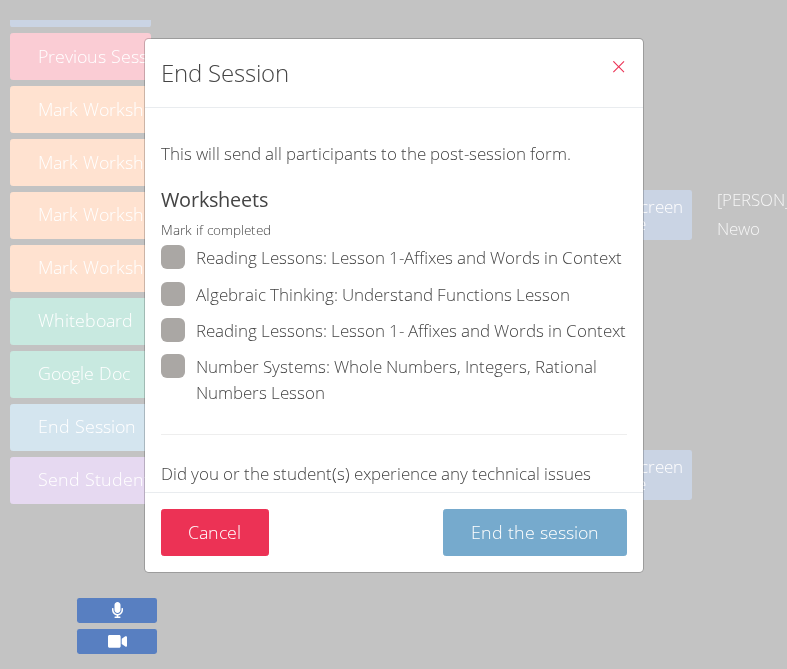 click on "End the session" at bounding box center [535, 532] 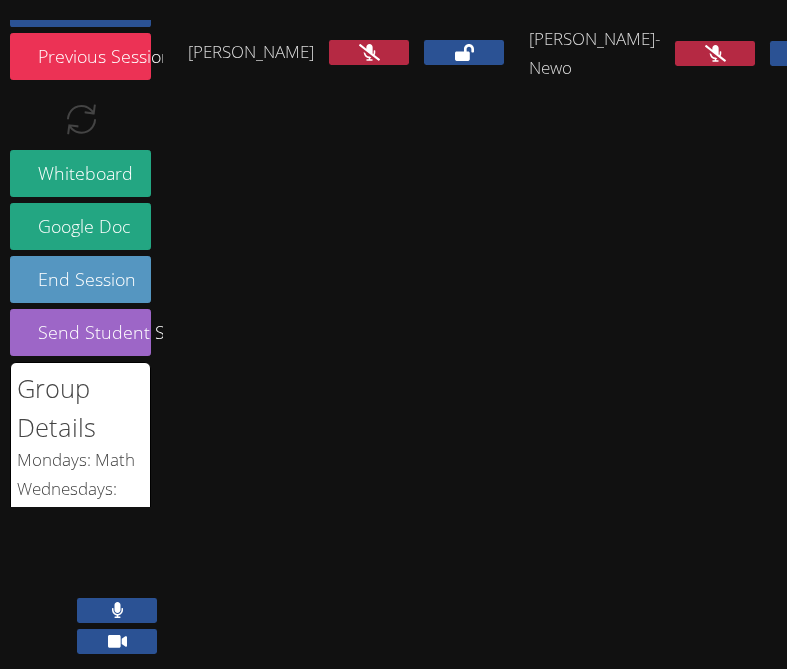 scroll, scrollTop: 0, scrollLeft: 0, axis: both 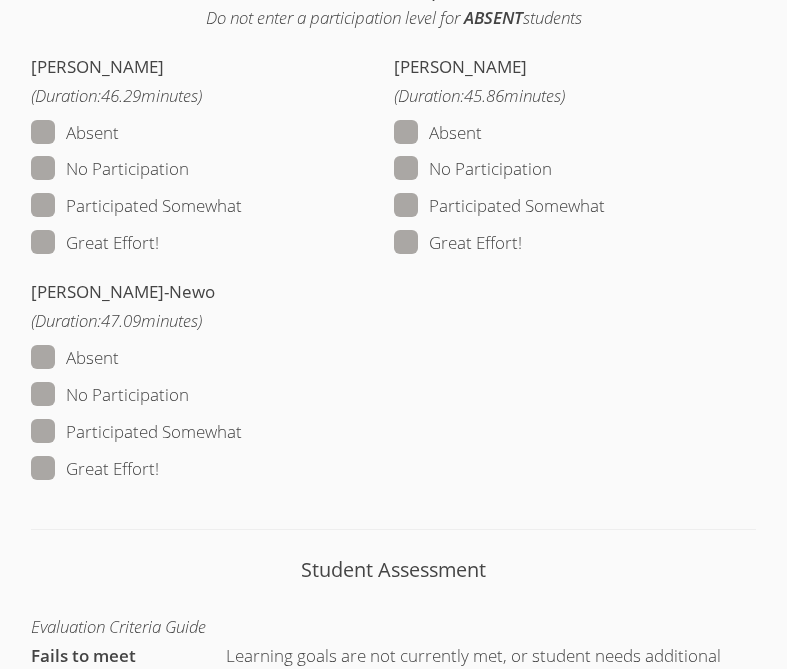 click on "Great Effort!" at bounding box center (95, 243) 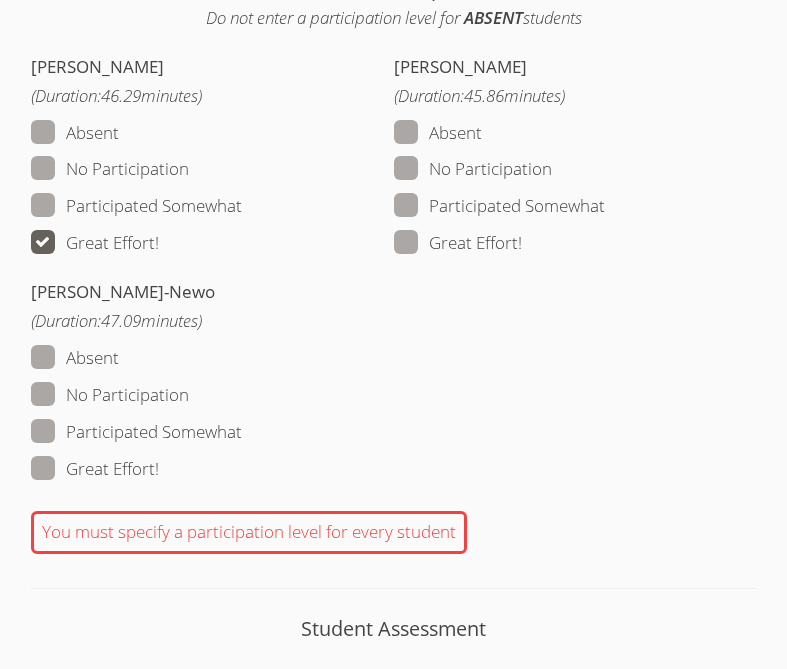 click on "Great Effort!" at bounding box center [458, 243] 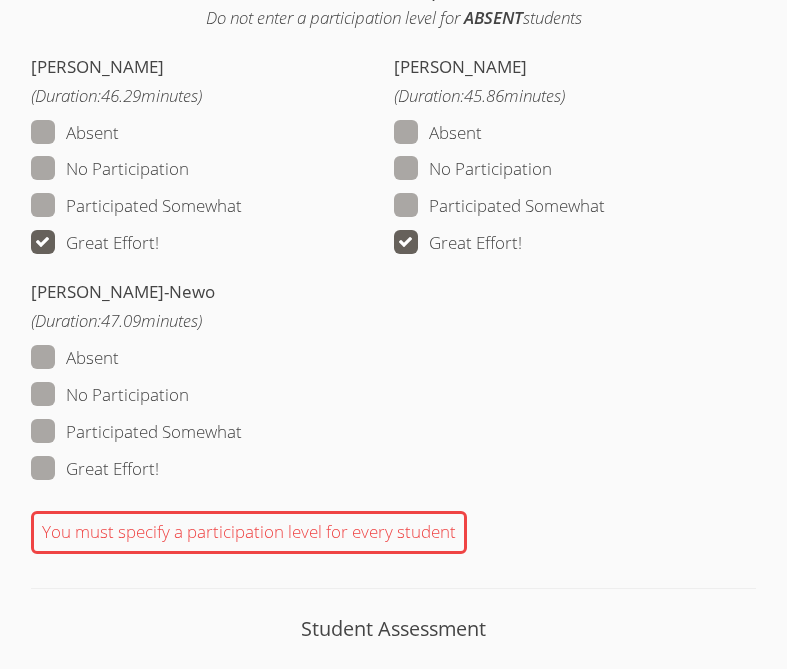 click on "Great Effort!" at bounding box center [95, 469] 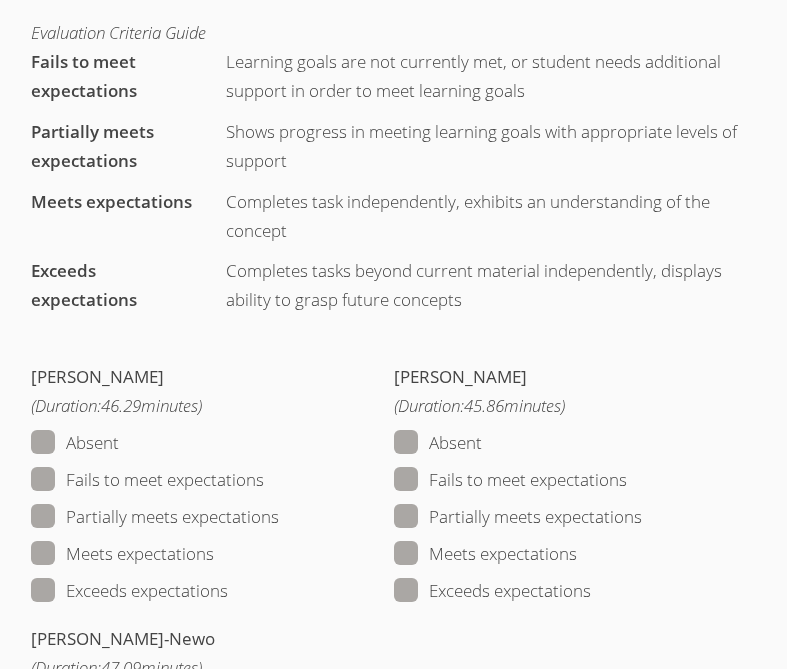 scroll, scrollTop: 2272, scrollLeft: 0, axis: vertical 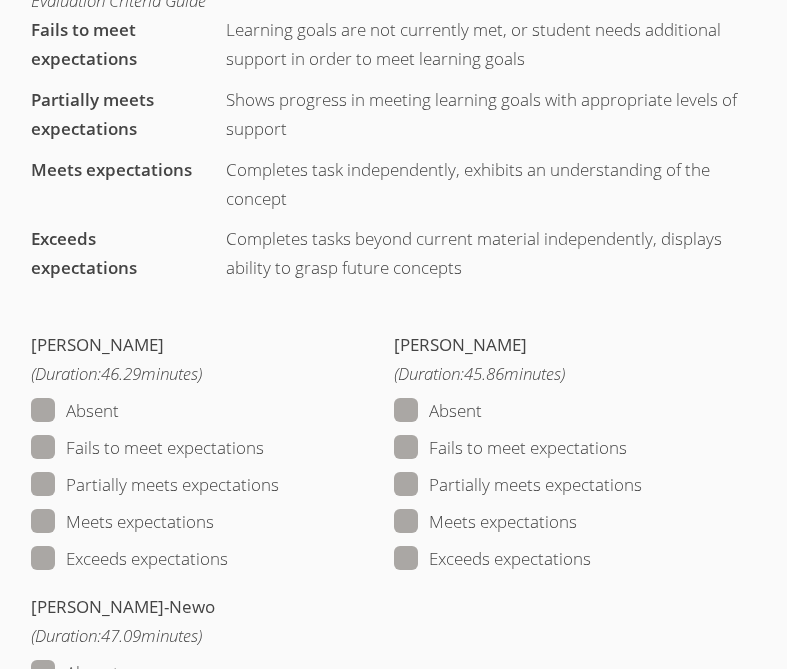 click on "Meets expectations" at bounding box center [122, 522] 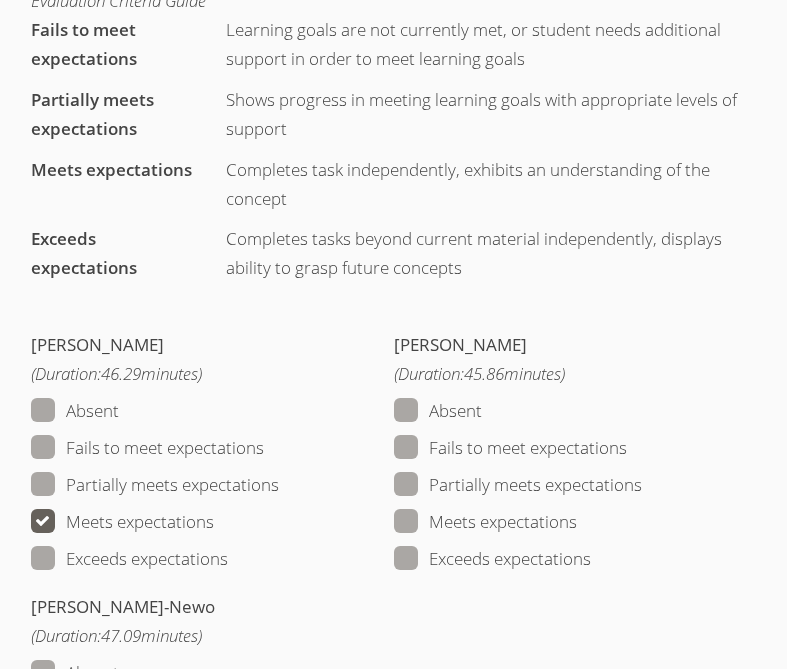 click on "Meets expectations" at bounding box center (485, 522) 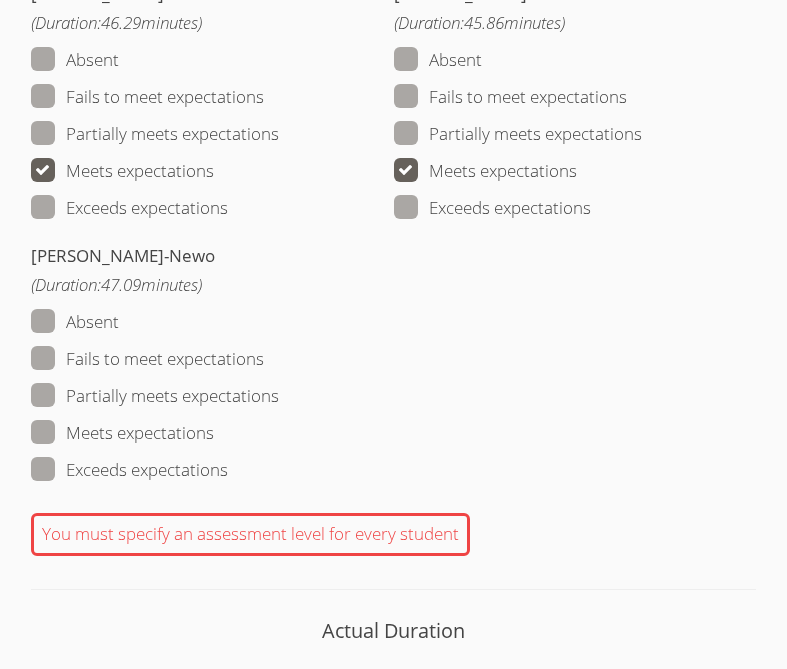 scroll, scrollTop: 2590, scrollLeft: 0, axis: vertical 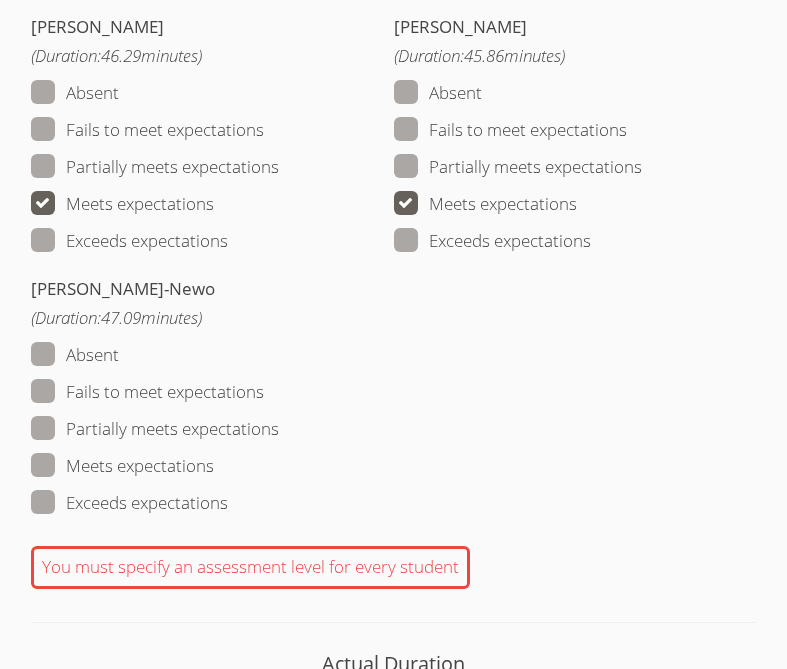 click on "Meets expectations" at bounding box center [122, 466] 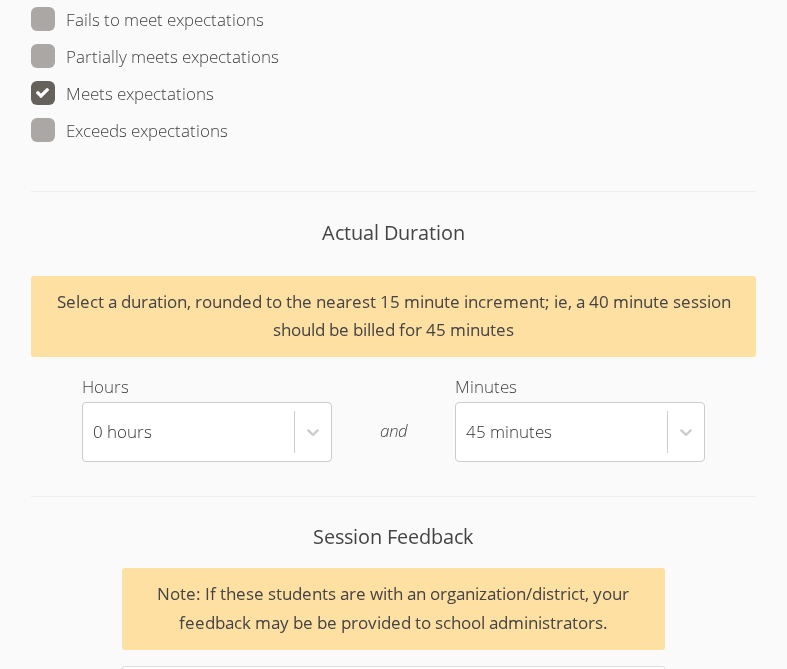 scroll, scrollTop: 3334, scrollLeft: 0, axis: vertical 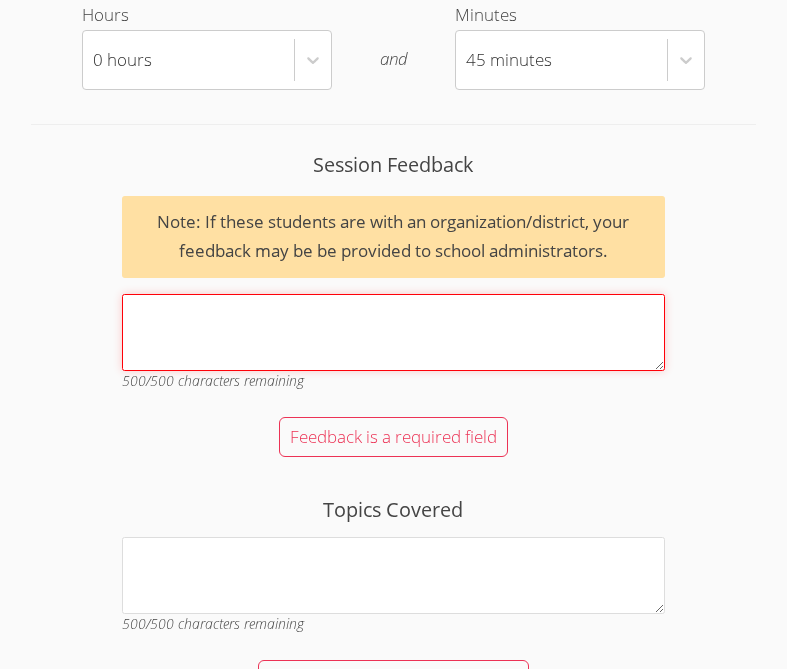 click on "Session Feedback Note: If these students are with an organization/district, your feedback may be be provided to school administrators. 500 /500 characters remaining" at bounding box center (394, 332) 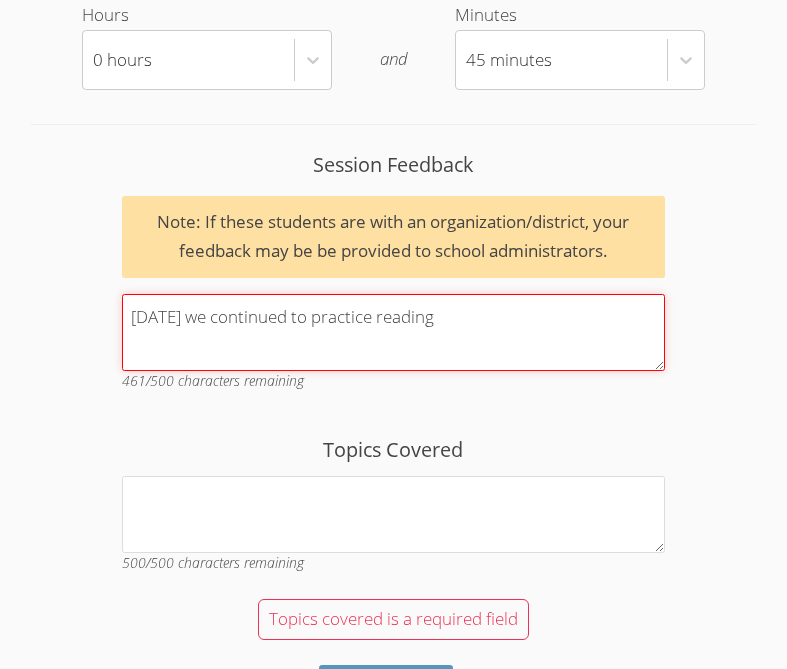 drag, startPoint x: 206, startPoint y: 319, endPoint x: 743, endPoint y: 367, distance: 539.141 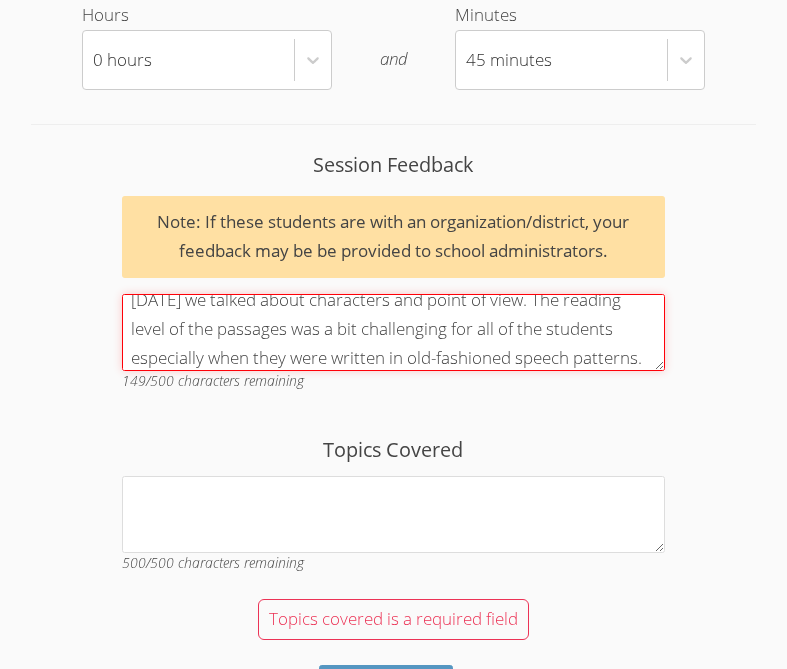scroll, scrollTop: 0, scrollLeft: 0, axis: both 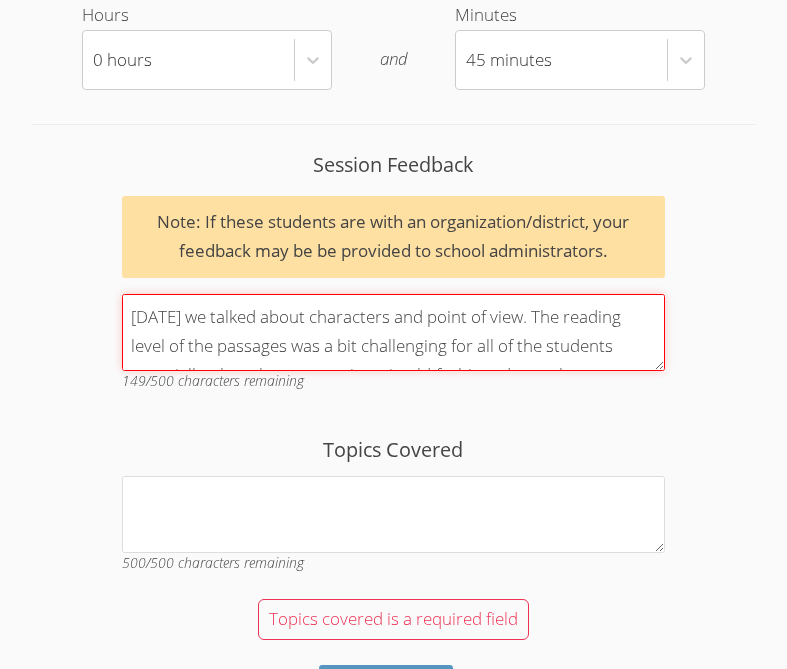 drag, startPoint x: 524, startPoint y: 315, endPoint x: 304, endPoint y: 317, distance: 220.0091 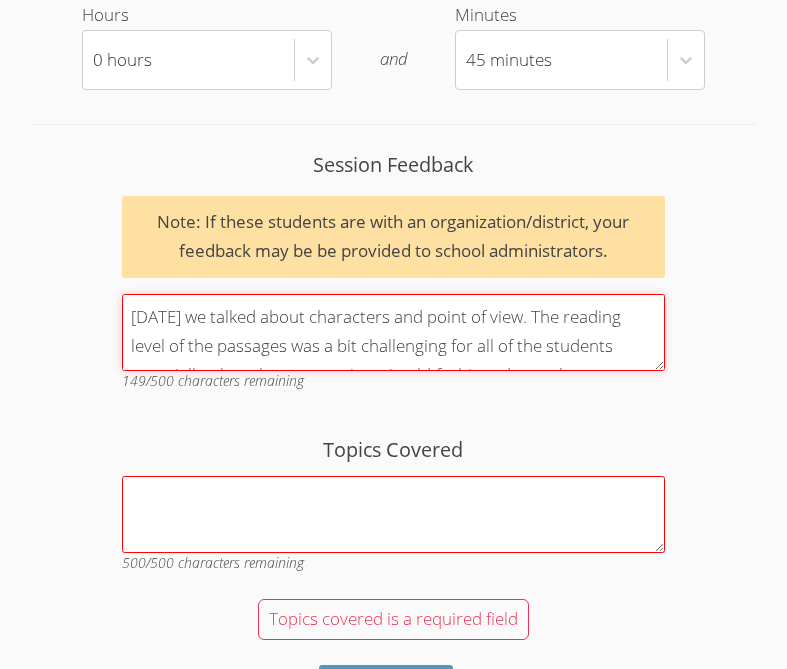 type on "Today we talked about characters and point of view. The reading level of the passages was a bit challenging for all of the students especially when they were written in old-fashioned speech patterns. The students needed high support to comprehend the reading and answer the questions. We will need more practice with discerning different POVs as well." 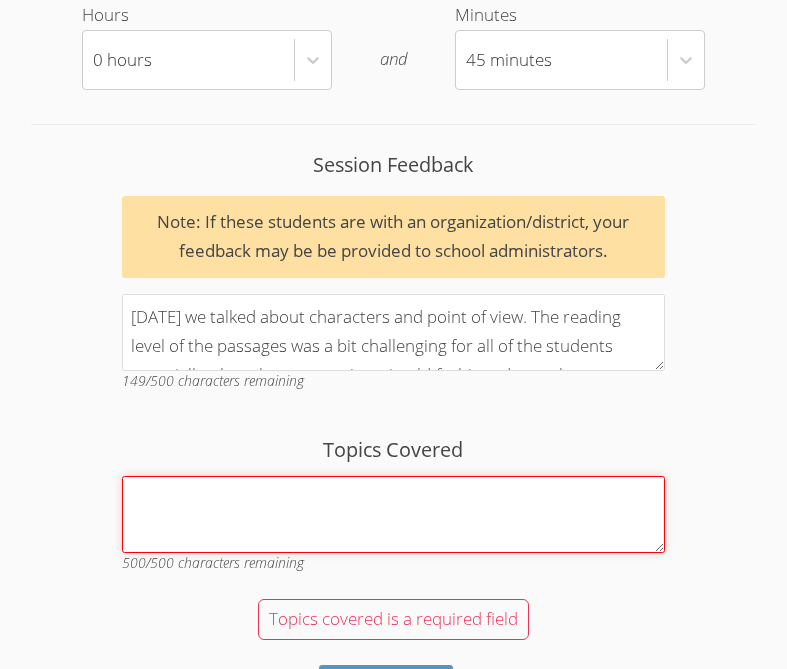 click on "Topics Covered" at bounding box center (394, 514) 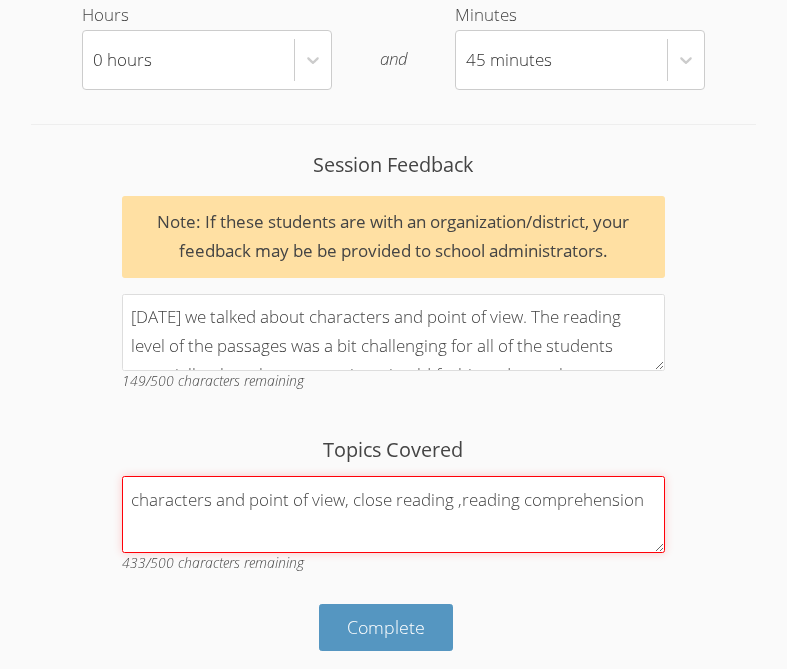 click on "characters and point of view, close reading ,reading comprehension" at bounding box center [394, 514] 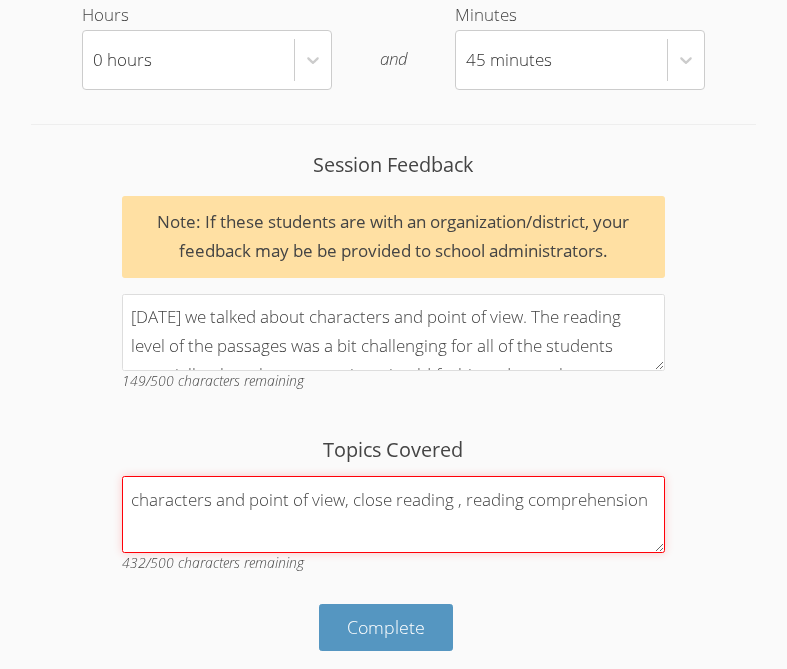 click on "characters and point of view, close reading , reading comprehension" at bounding box center [394, 514] 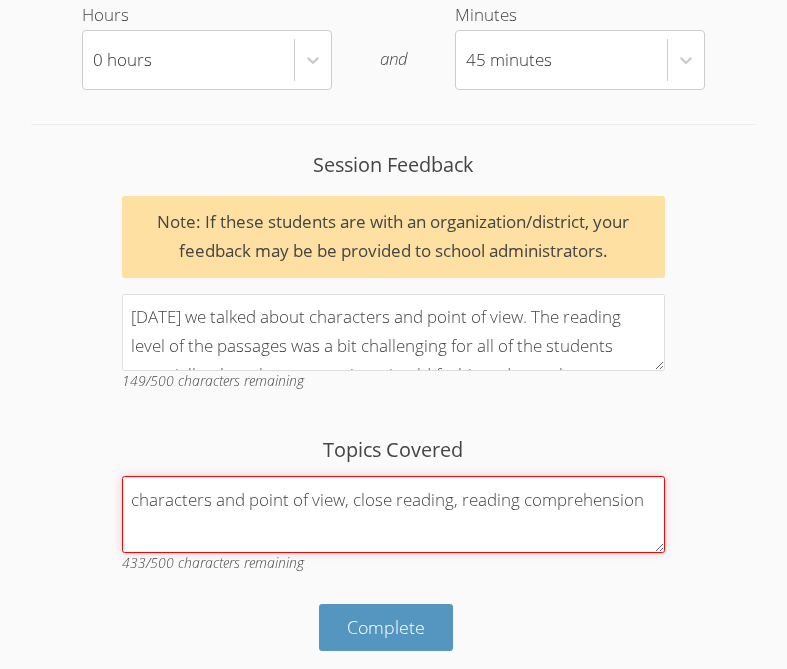click on "characters and point of view, close reading, reading comprehension" at bounding box center [394, 514] 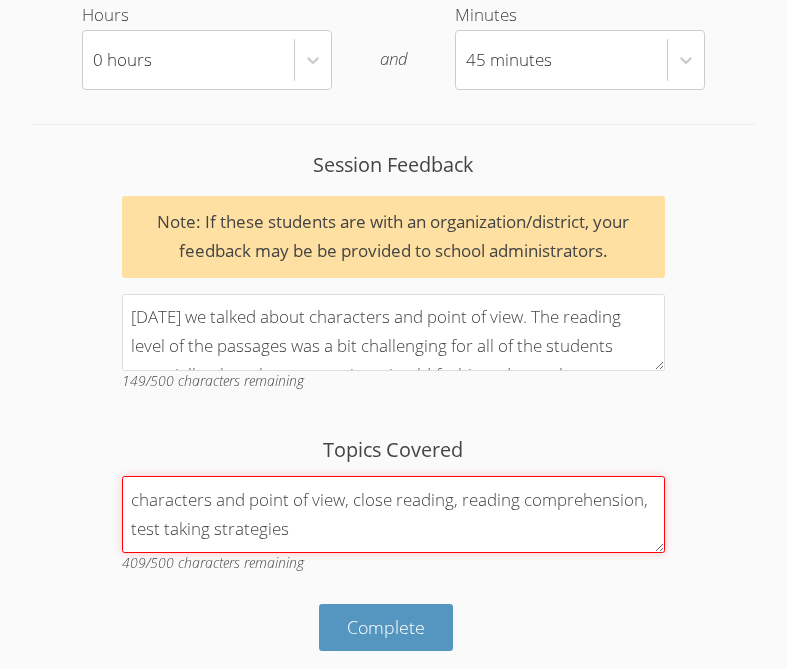 type on "characters and point of view, close reading, reading comprehension, test taking strategies" 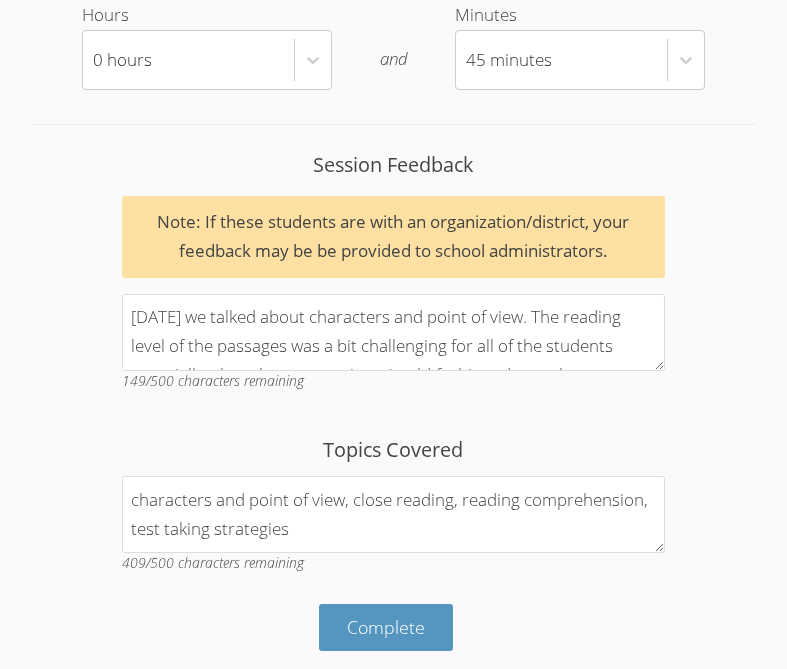 click on "Home Sessions Study Groups Students Messages Tutor Playbook Logout Home  ›  All Sessions  ›  Session Details  ›  Bill Confirm Session Duration Group Details Mondays: Math Wednesdays: Reading Students just finished 7th or 8th grade; not sure of their level. Slack admin if you need a different level of curriculum. Can also pull from other resources. Students Lauren Cruz-Beppu No number present Participation Level:   Dogen Pavo No number present Participation Level:   Kolt Sanborn-Newo No number present Participation Level:   Subject Math/ELA 6th-8th Grade Date Thu Jul 10 Scheduled Time 12:00 AM  —  12:45 AM Substitute Notes Study Group Get Ready for 8th/9th Grade Math/ELA! Organization Hawaii Kids Can Organization Details small group tutoring for math or ELA Student Participation Do not enter a participation level for   ABSENT  students Lauren Cruz-Beppu (Duration:  46.29  minutes) Absent No Participation Participated Somewhat Great Effort! Dogen Pavo (Duration:  45.86  minutes) Absent No Participation" at bounding box center (393, -3000) 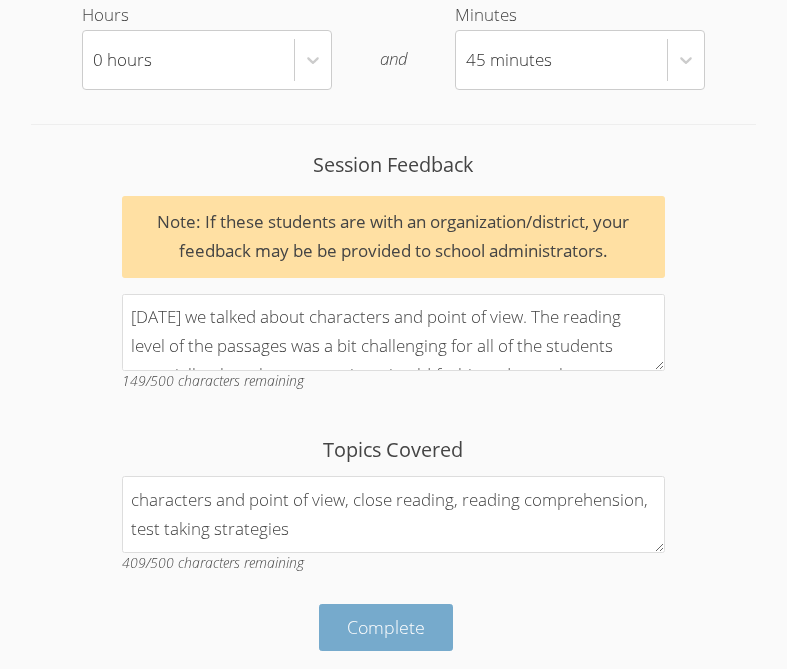 click on "Complete" at bounding box center [386, 627] 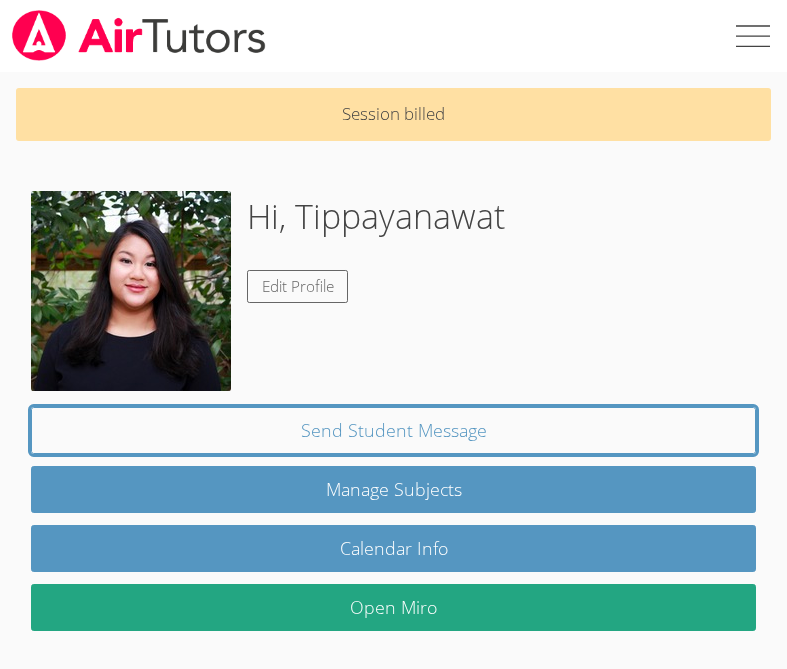 scroll, scrollTop: 0, scrollLeft: 0, axis: both 